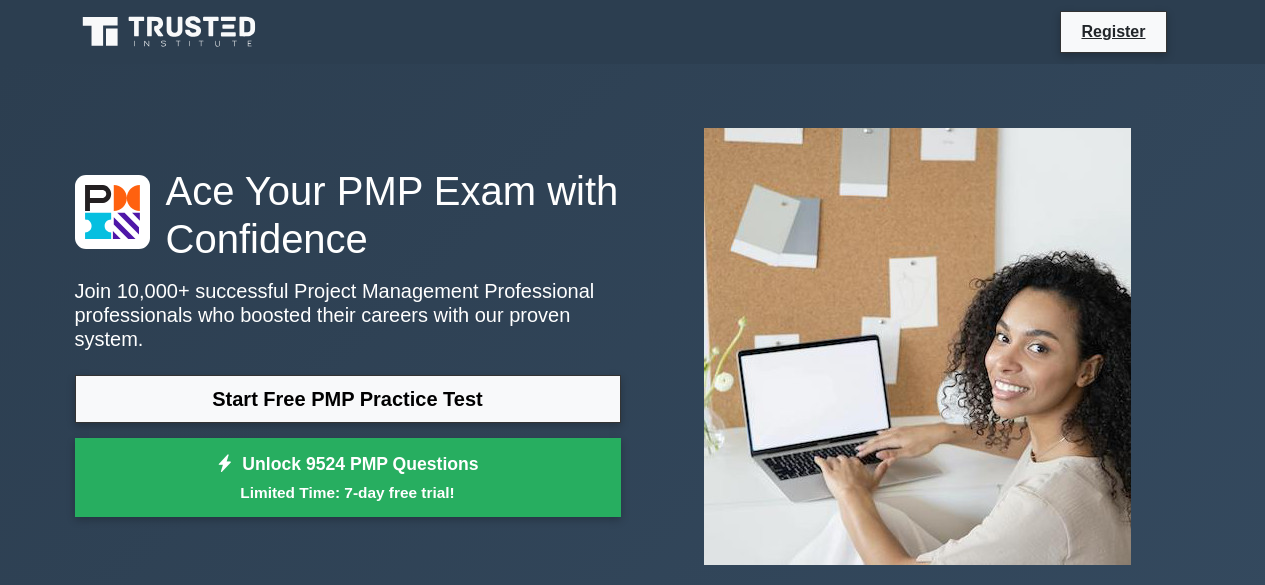 scroll, scrollTop: 143, scrollLeft: 0, axis: vertical 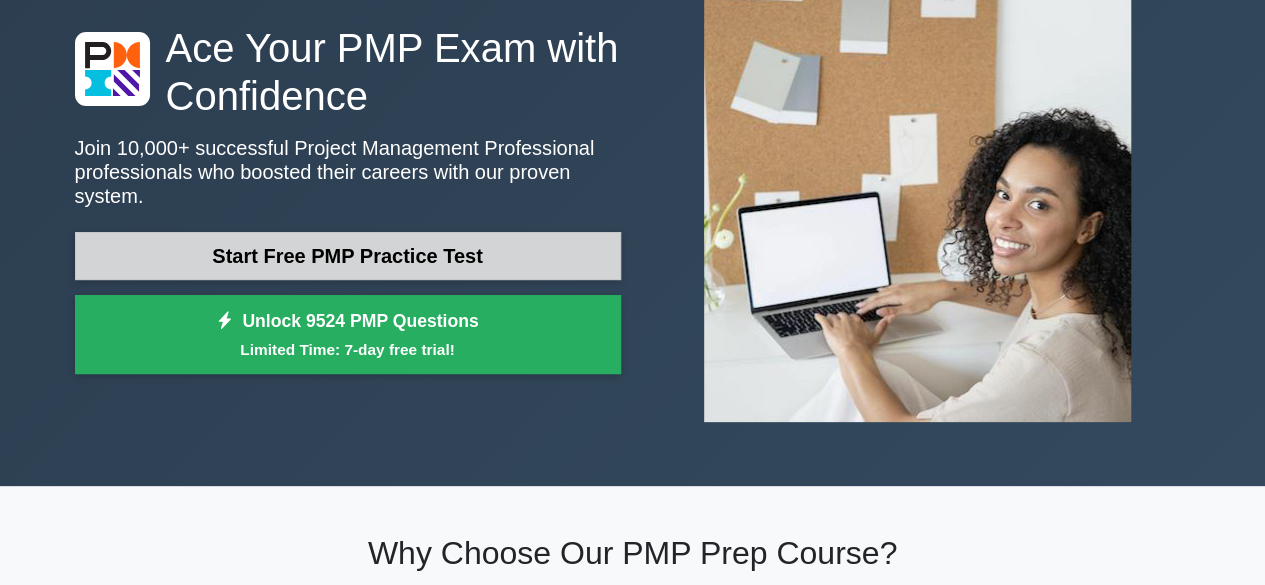 click on "Start Free PMP Practice Test" at bounding box center [348, 256] 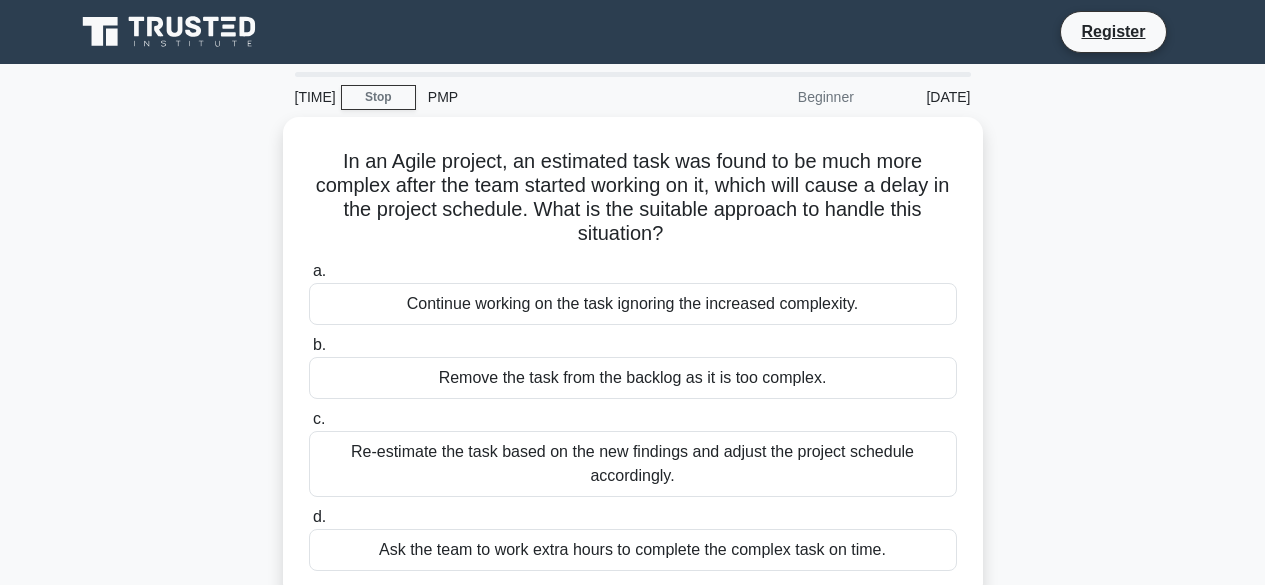 scroll, scrollTop: 0, scrollLeft: 0, axis: both 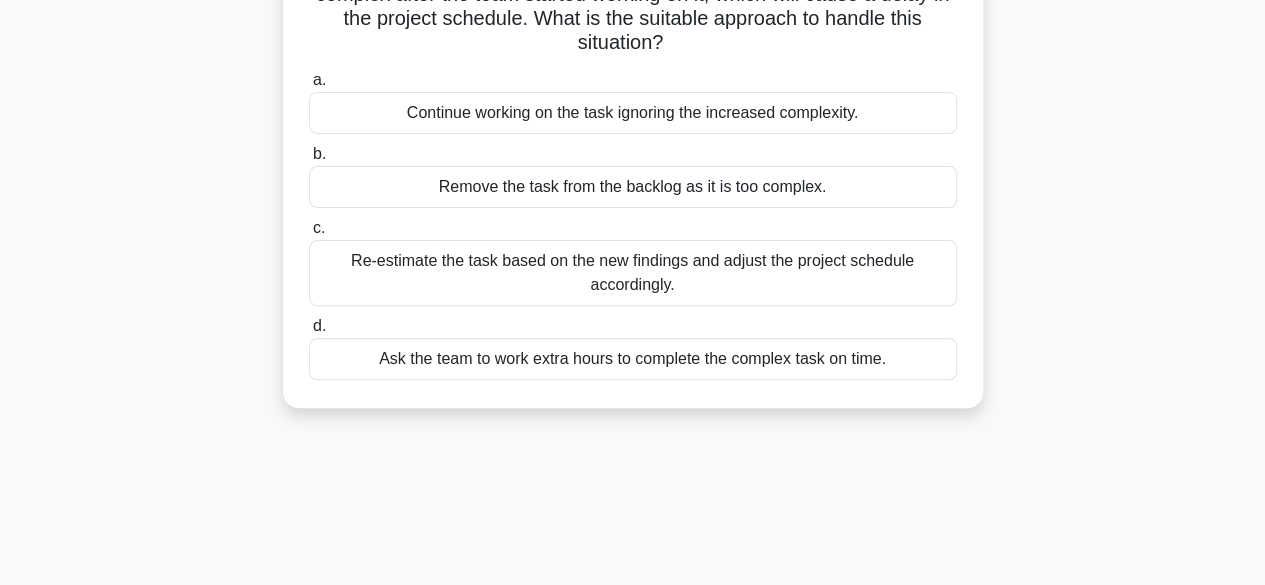 click on "Re-estimate the task based on the new findings and adjust the project schedule accordingly." at bounding box center (633, 273) 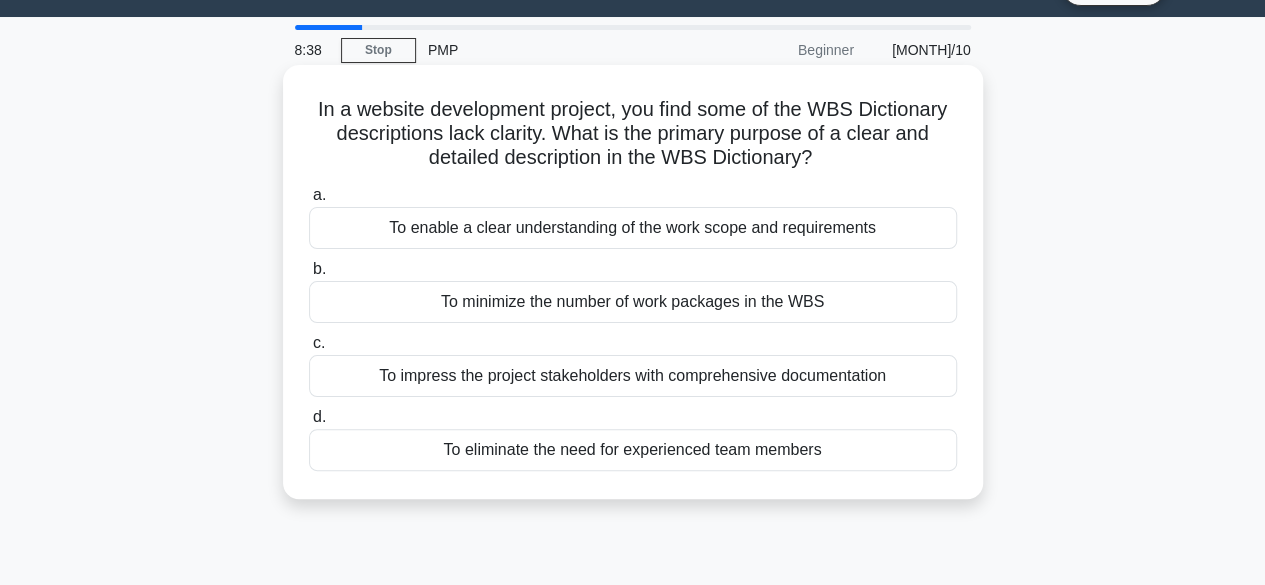 scroll, scrollTop: 48, scrollLeft: 0, axis: vertical 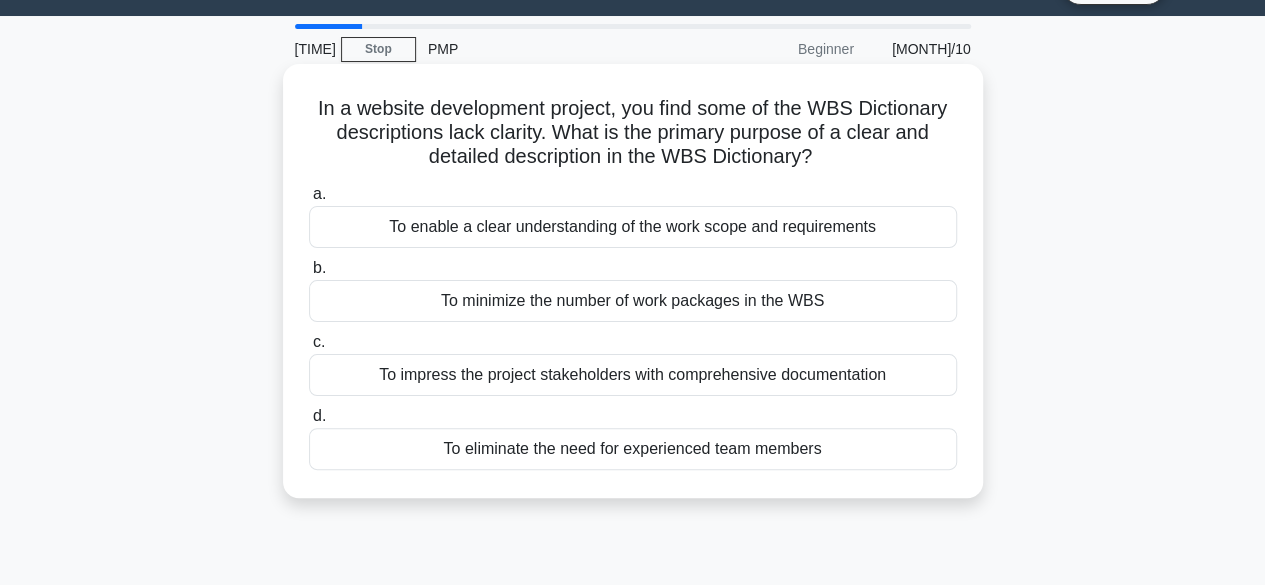 click on "To enable a clear understanding of the work scope and requirements" at bounding box center (633, 227) 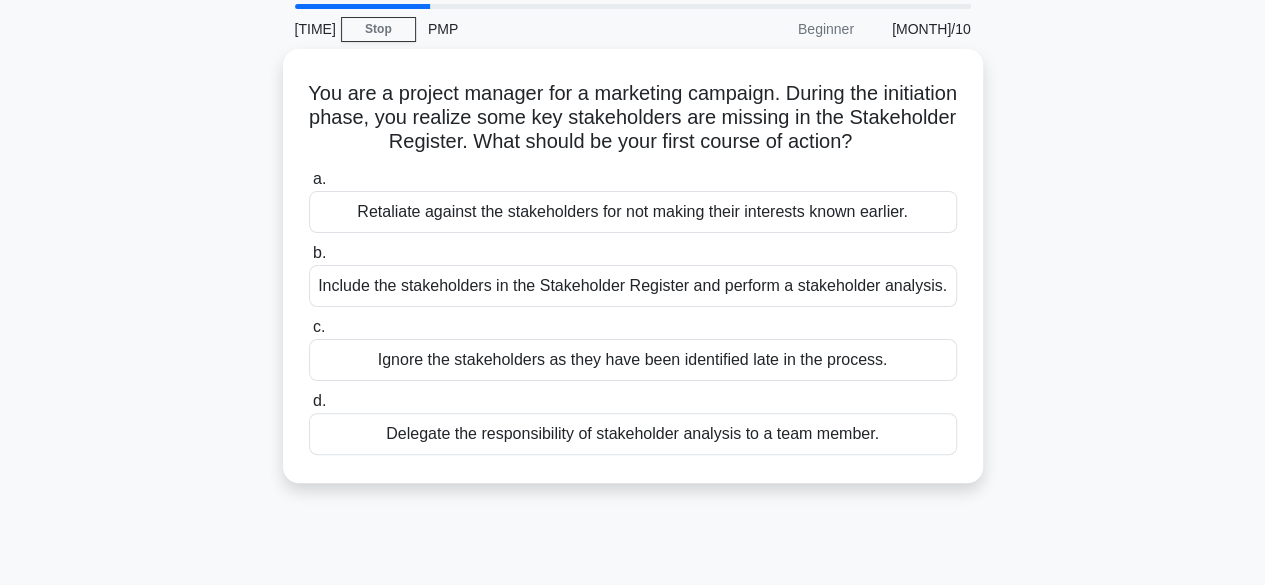scroll, scrollTop: 69, scrollLeft: 0, axis: vertical 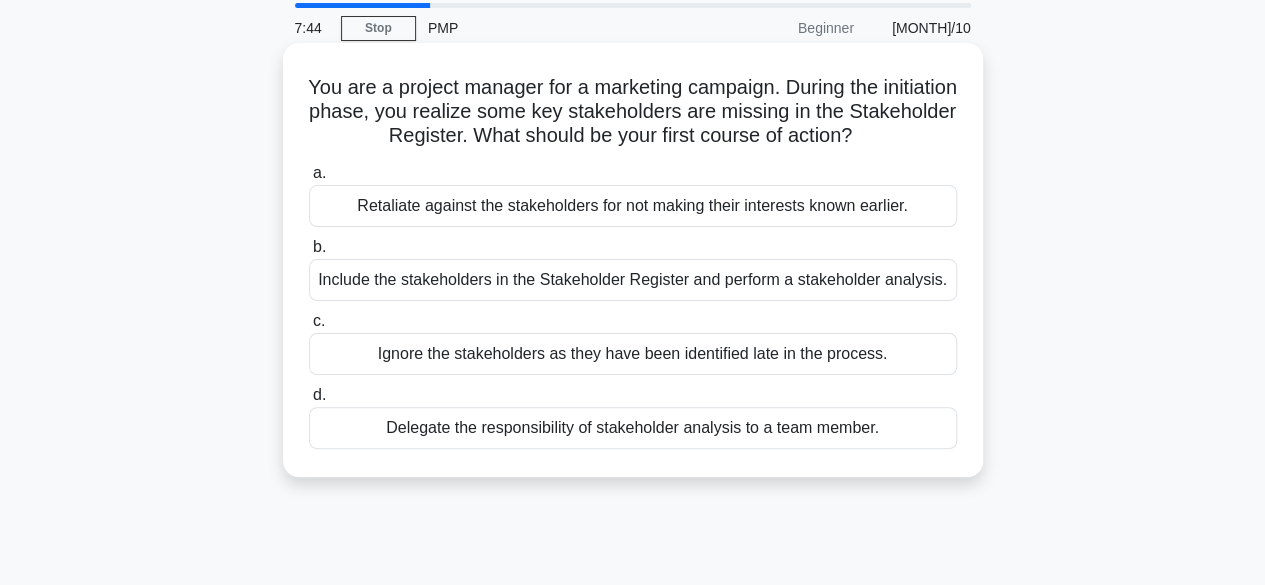 click on "Include the stakeholders in the Stakeholder Register and perform a stakeholder analysis." at bounding box center (633, 280) 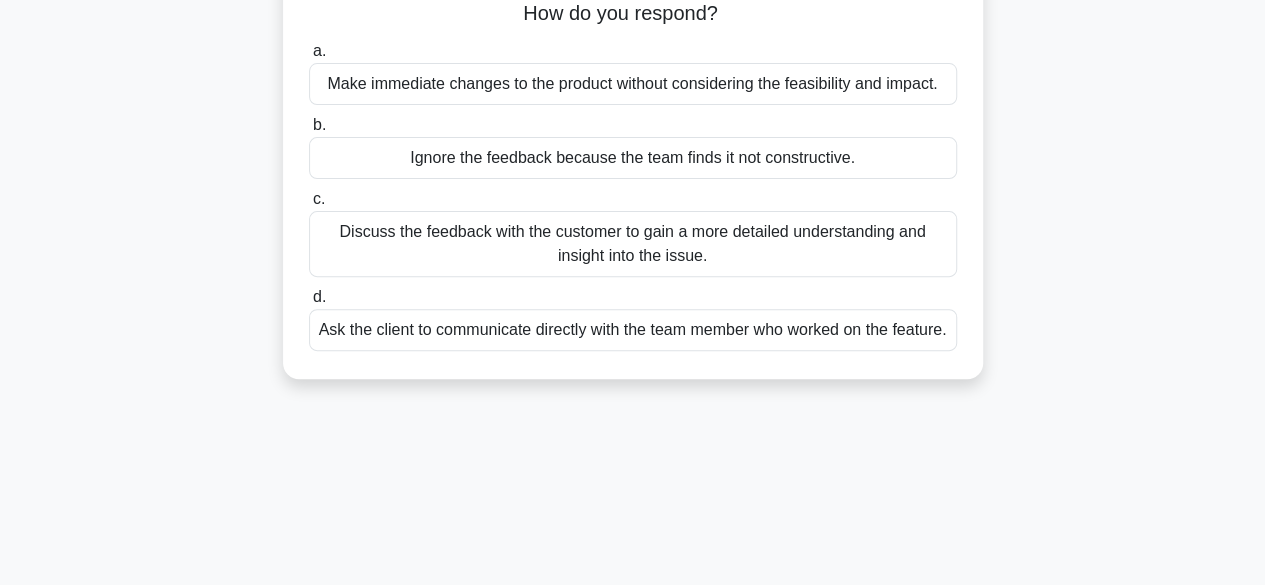 scroll, scrollTop: 216, scrollLeft: 0, axis: vertical 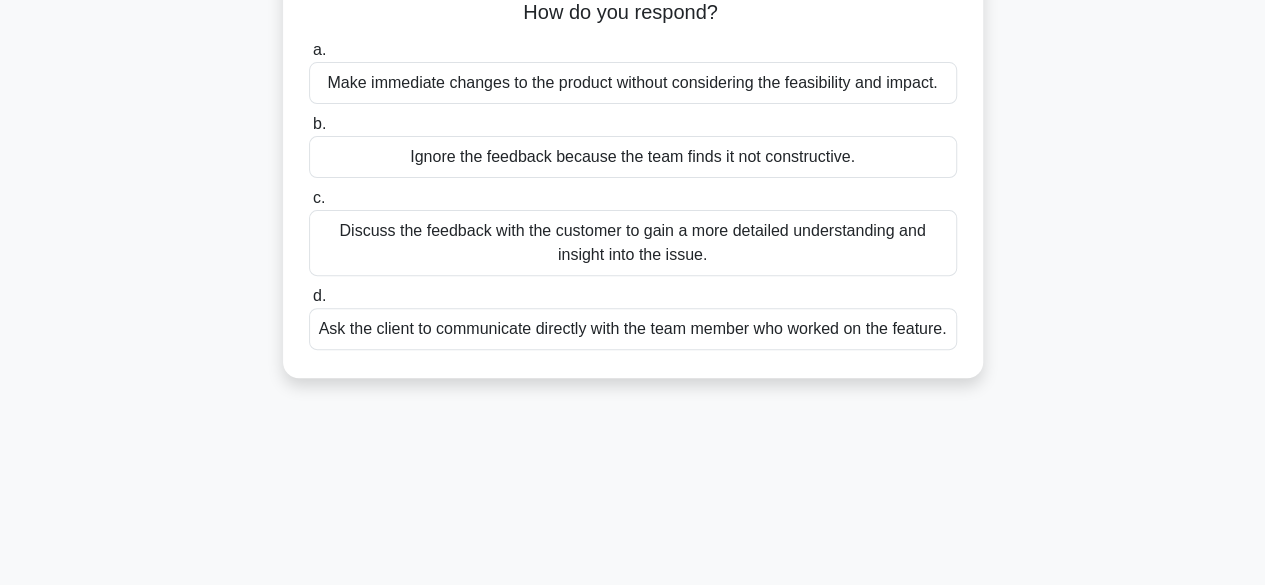 click on "Discuss the feedback with the customer to gain a more detailed understanding and insight into the issue." at bounding box center [633, 243] 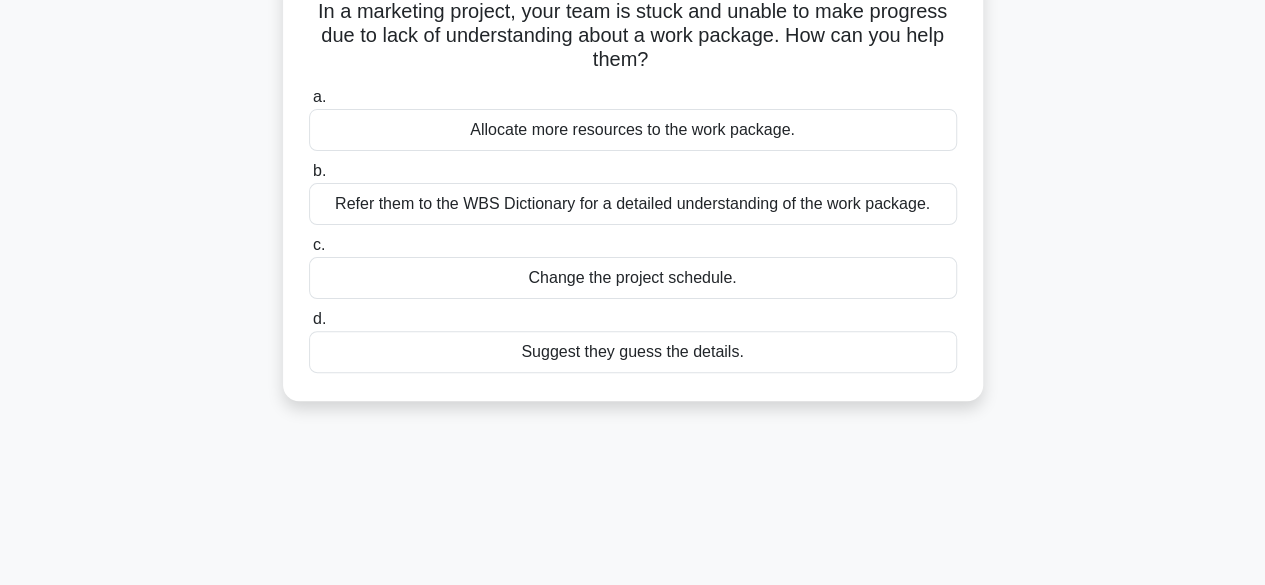 scroll, scrollTop: 150, scrollLeft: 0, axis: vertical 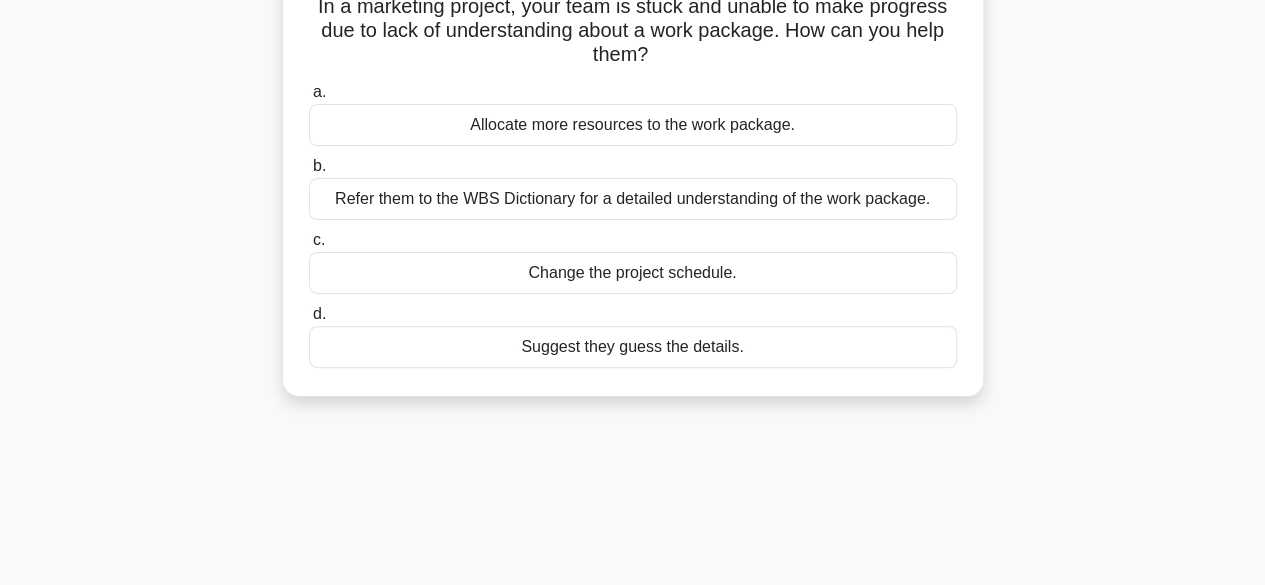 click on "Refer them to the WBS Dictionary for a detailed understanding of the work package." at bounding box center (633, 199) 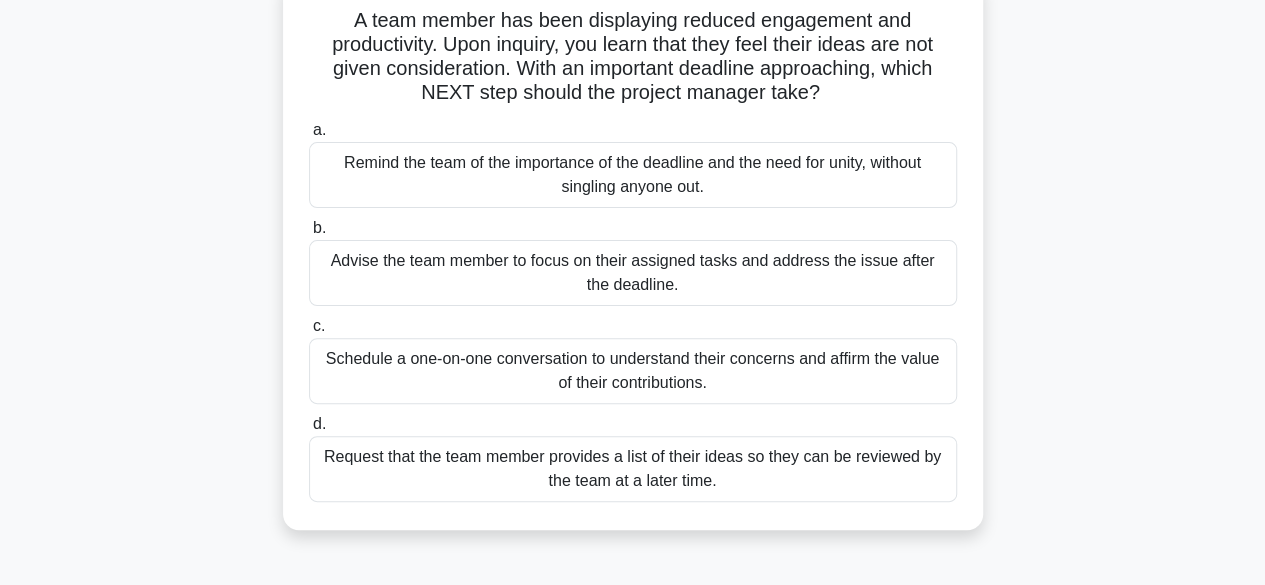 scroll, scrollTop: 145, scrollLeft: 0, axis: vertical 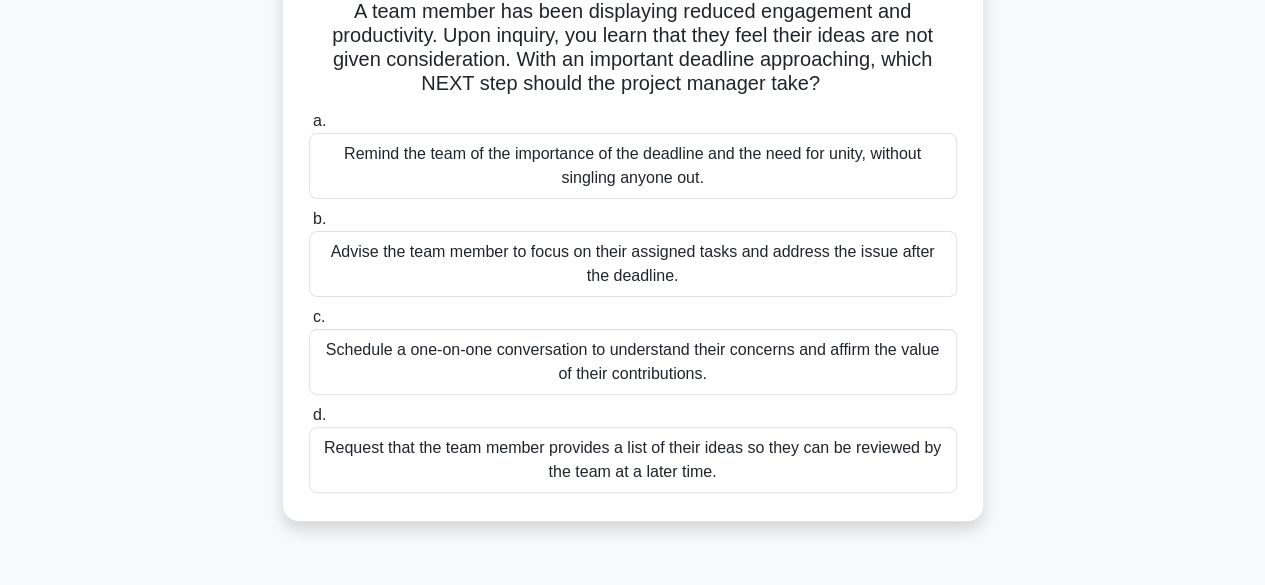 click on "Request that the team member provides a list of their ideas so they can be reviewed by the team at a later time." at bounding box center (633, 460) 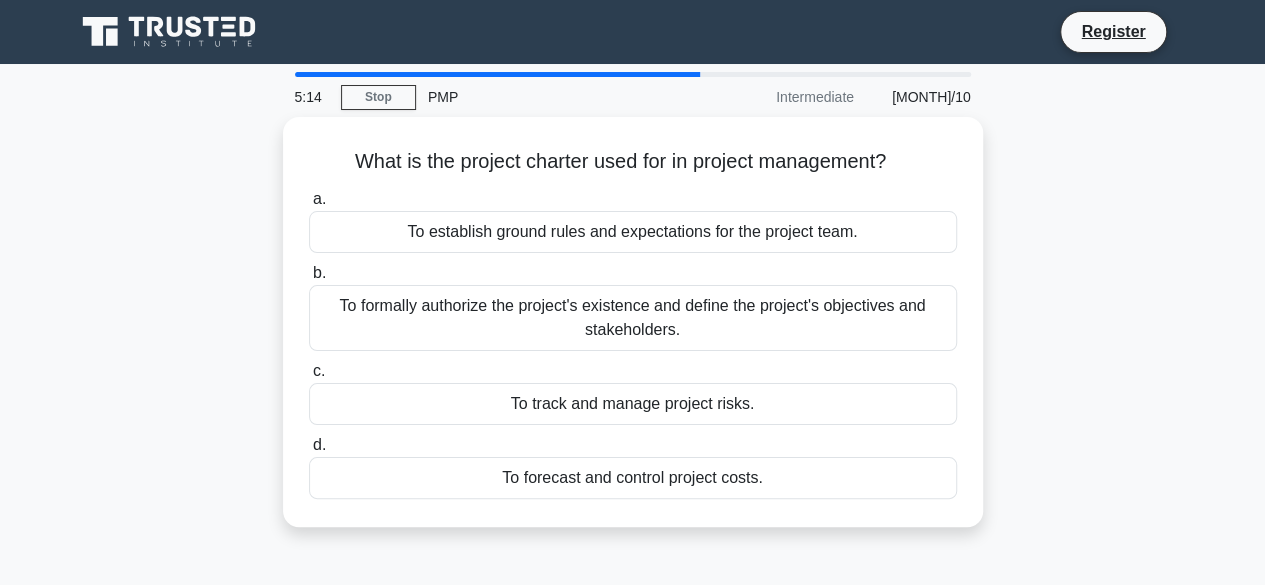 scroll, scrollTop: 0, scrollLeft: 0, axis: both 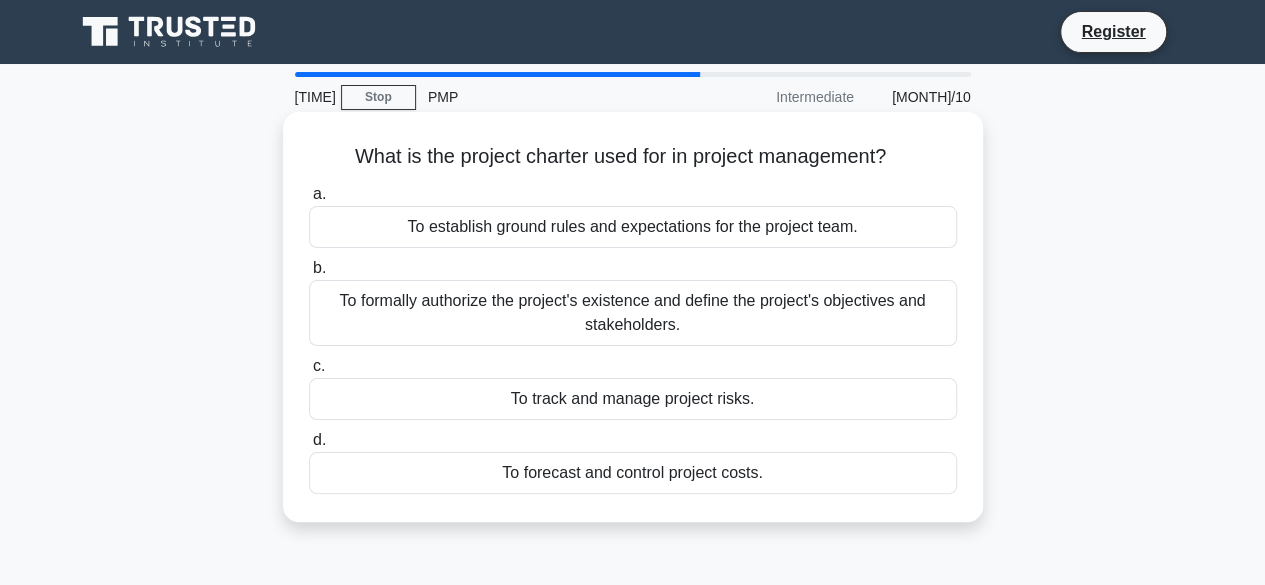 click on "To formally authorize the project's existence and define the project's objectives and stakeholders." at bounding box center [633, 313] 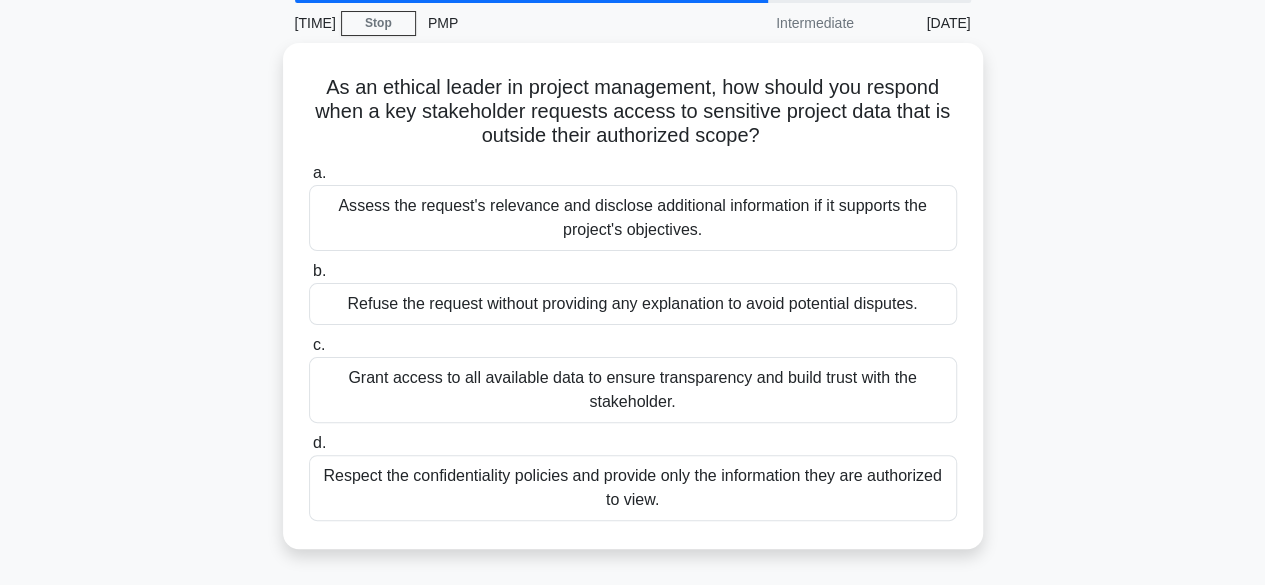 scroll, scrollTop: 86, scrollLeft: 0, axis: vertical 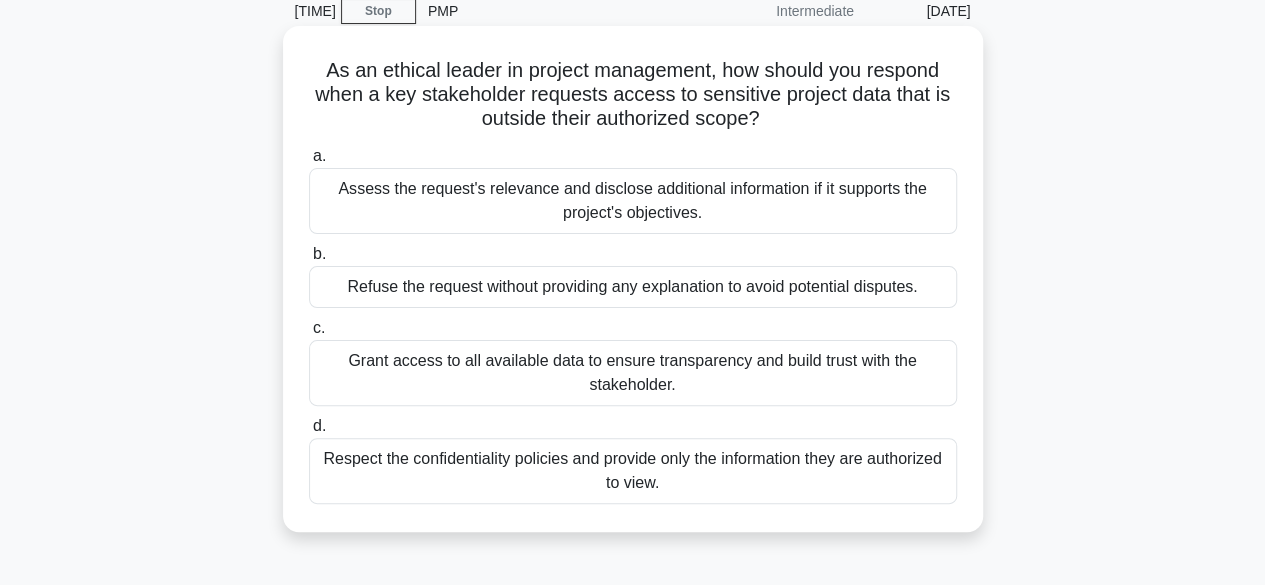 click on "Respect the confidentiality policies and provide only the information they are authorized to view." at bounding box center (633, 471) 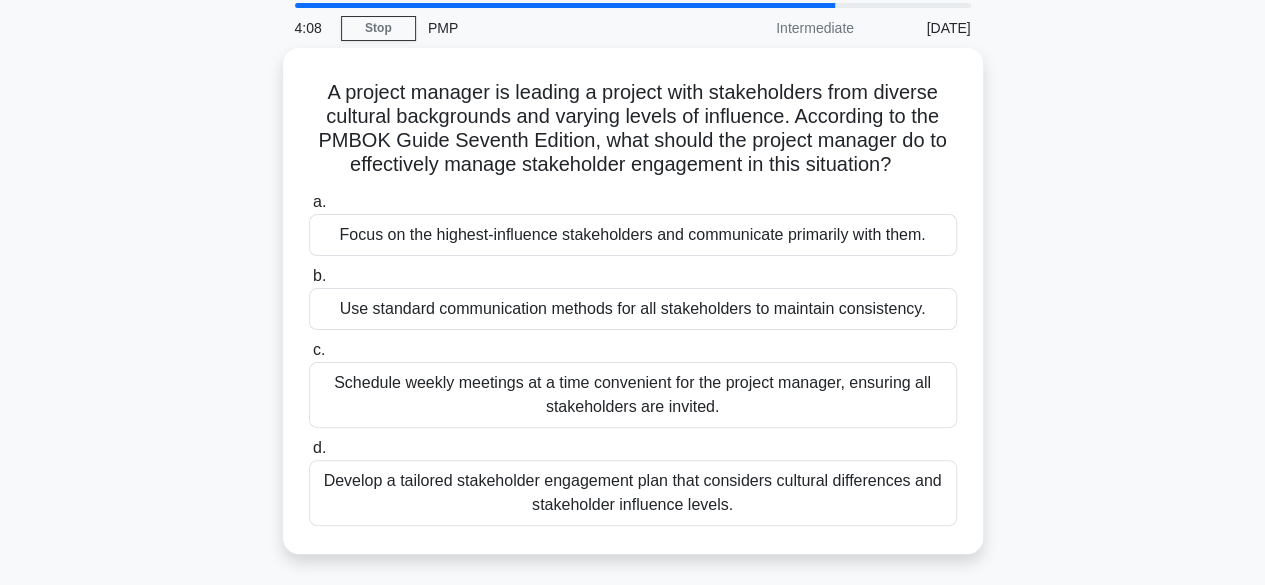 scroll, scrollTop: 76, scrollLeft: 0, axis: vertical 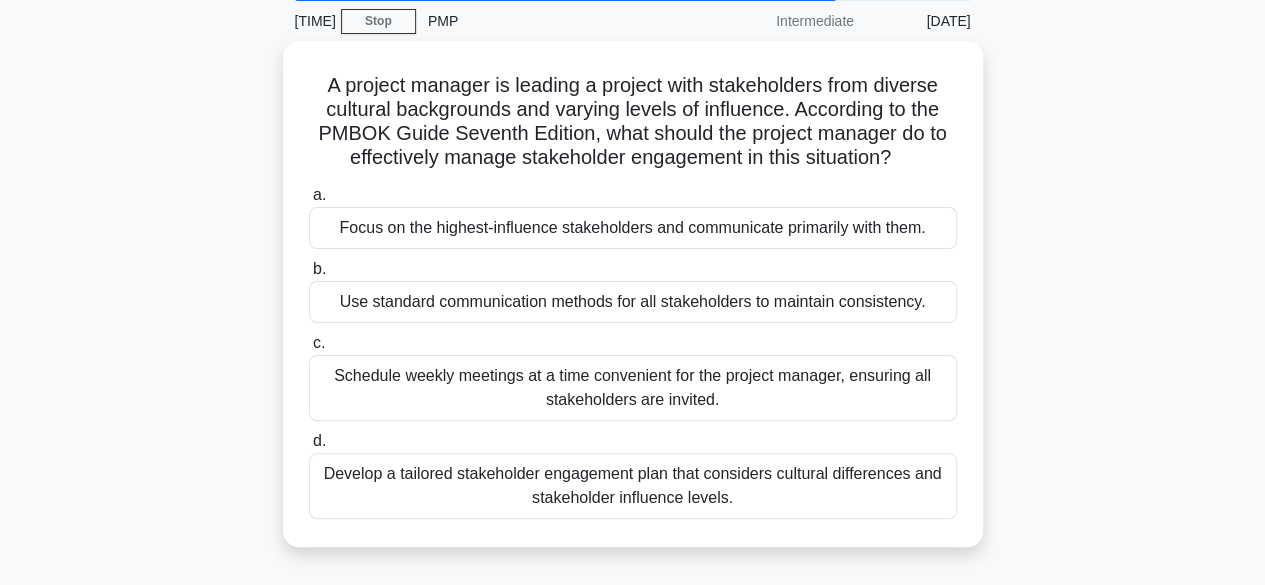 click on "Develop a tailored stakeholder engagement plan that considers cultural differences and stakeholder influence levels." at bounding box center [633, 486] 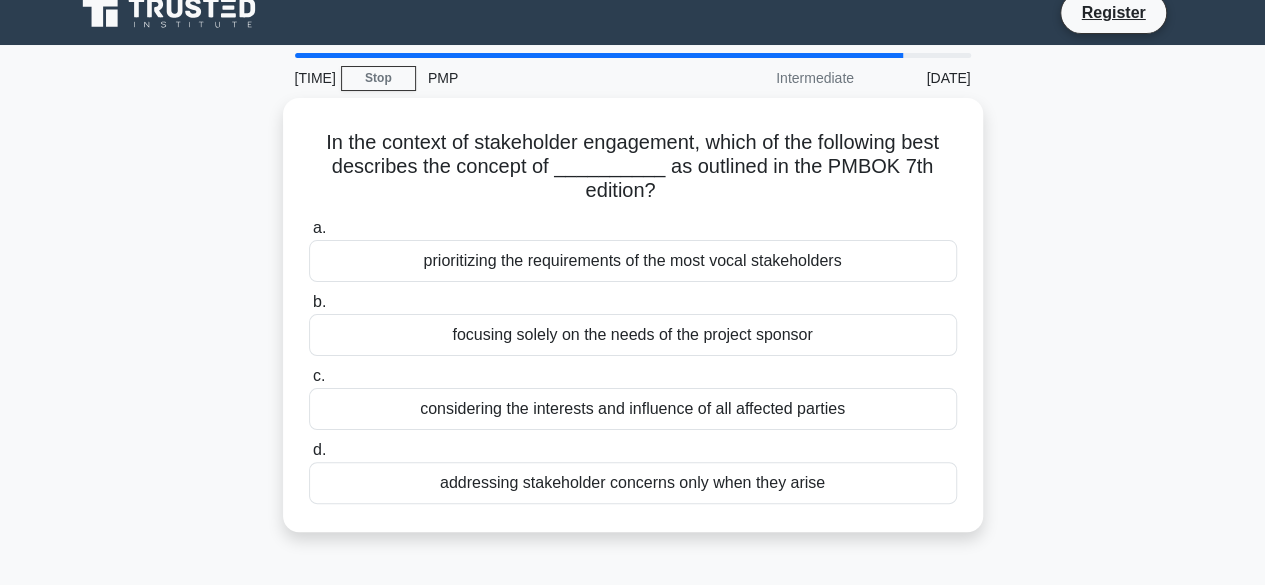 scroll, scrollTop: 0, scrollLeft: 0, axis: both 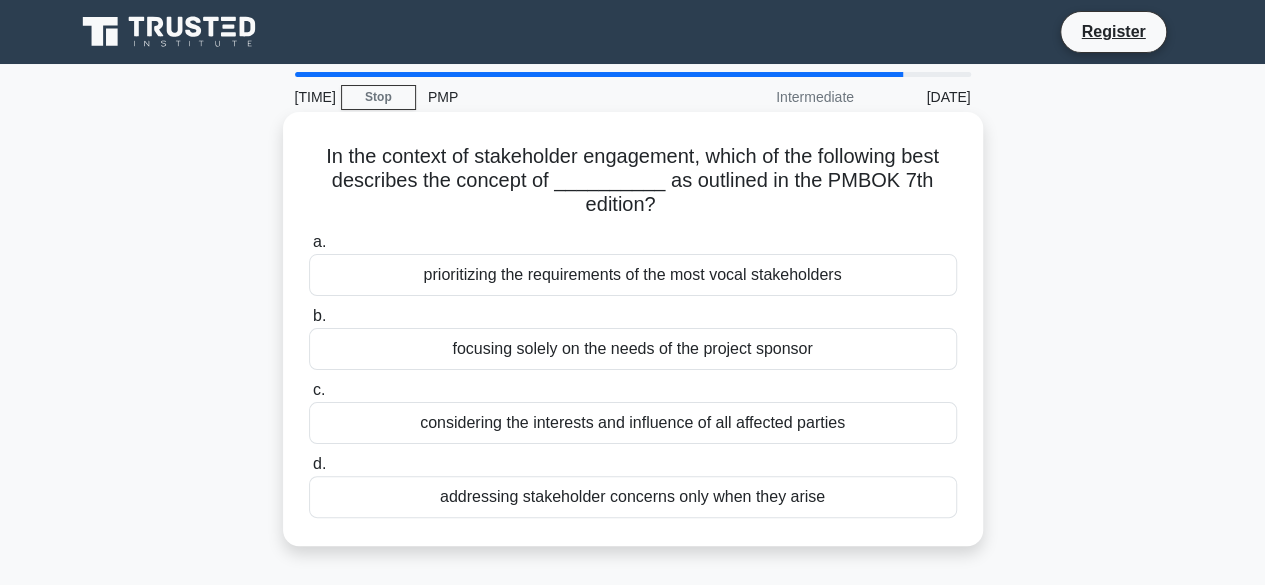 click on "considering the interests and influence of all affected parties" at bounding box center (633, 423) 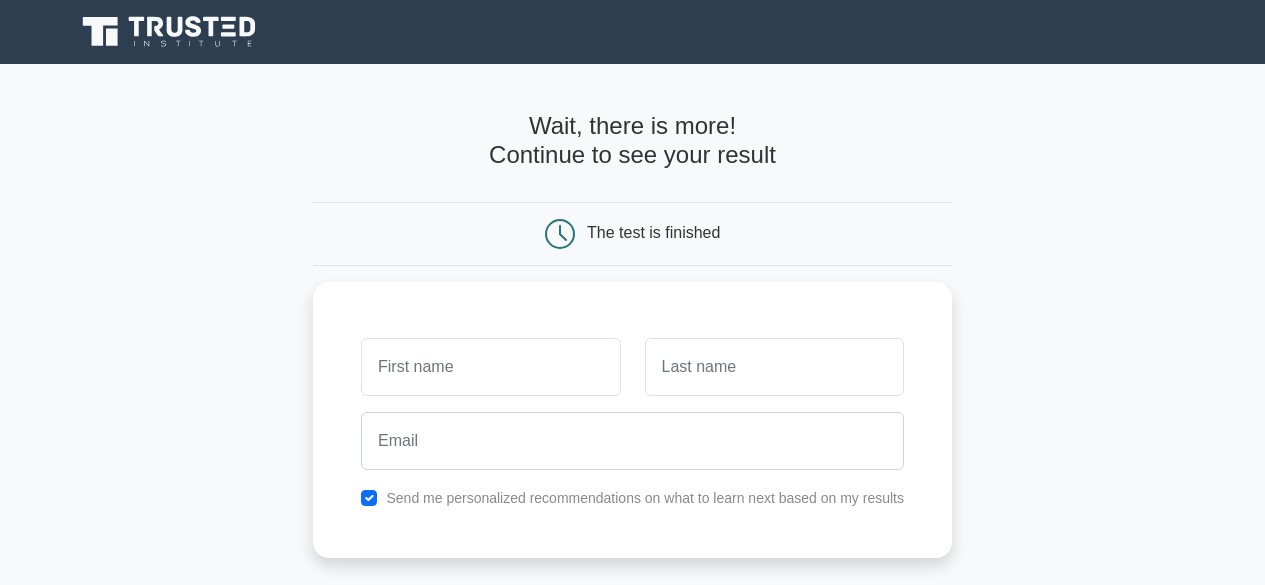 scroll, scrollTop: 0, scrollLeft: 0, axis: both 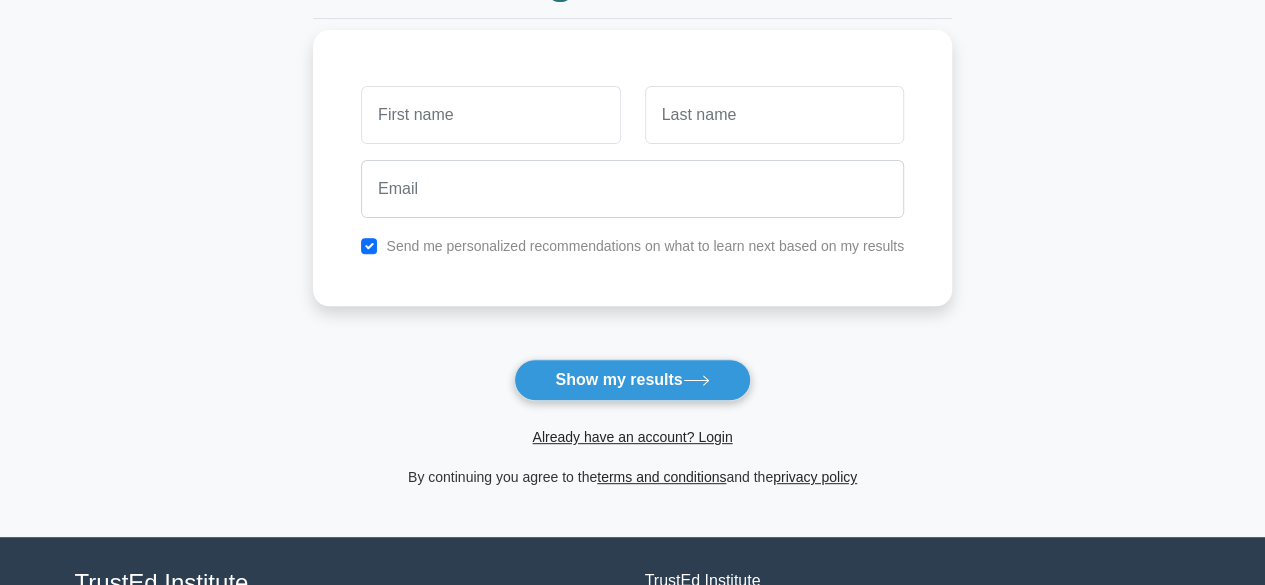 click at bounding box center (490, 115) 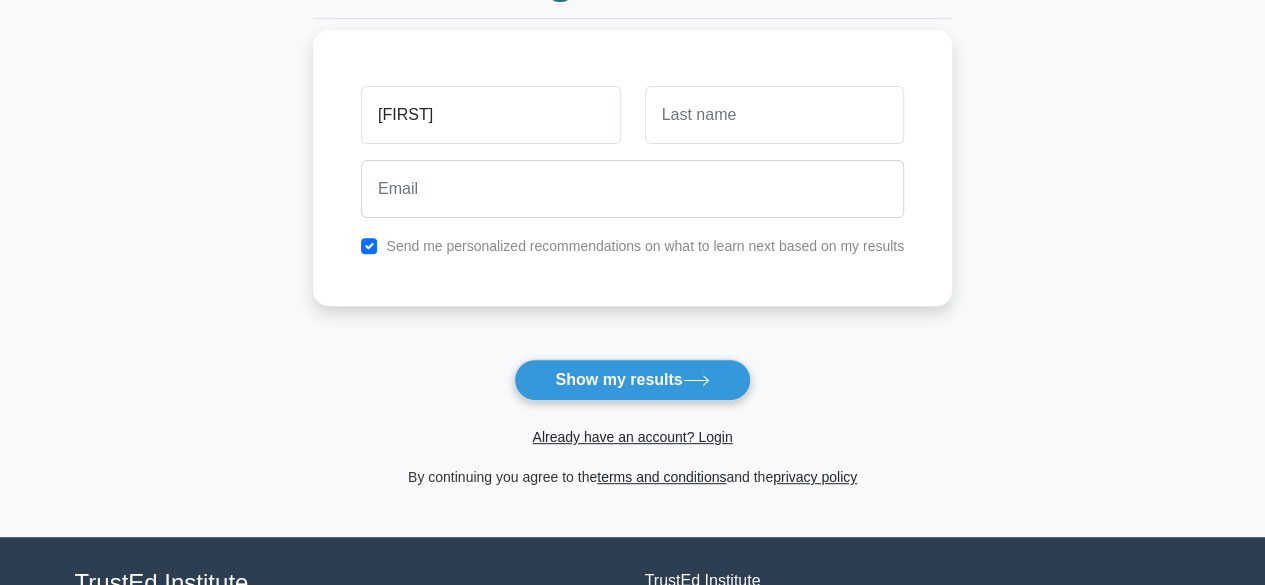 type on "[FIRST]" 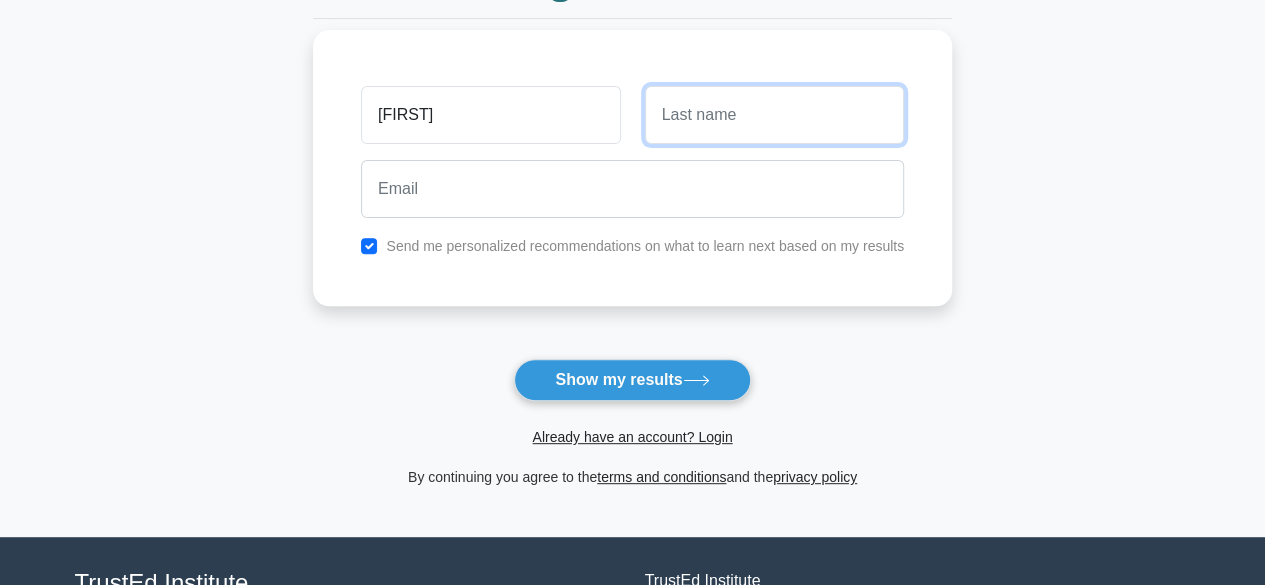 click at bounding box center [774, 115] 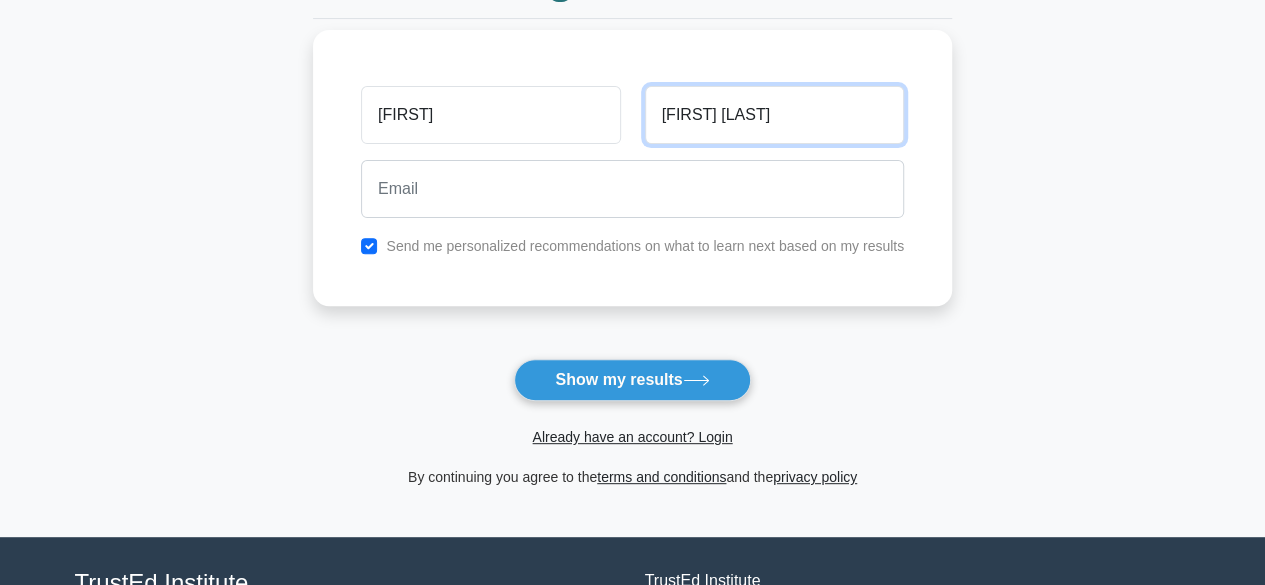 type on "[FIRST] [LAST]" 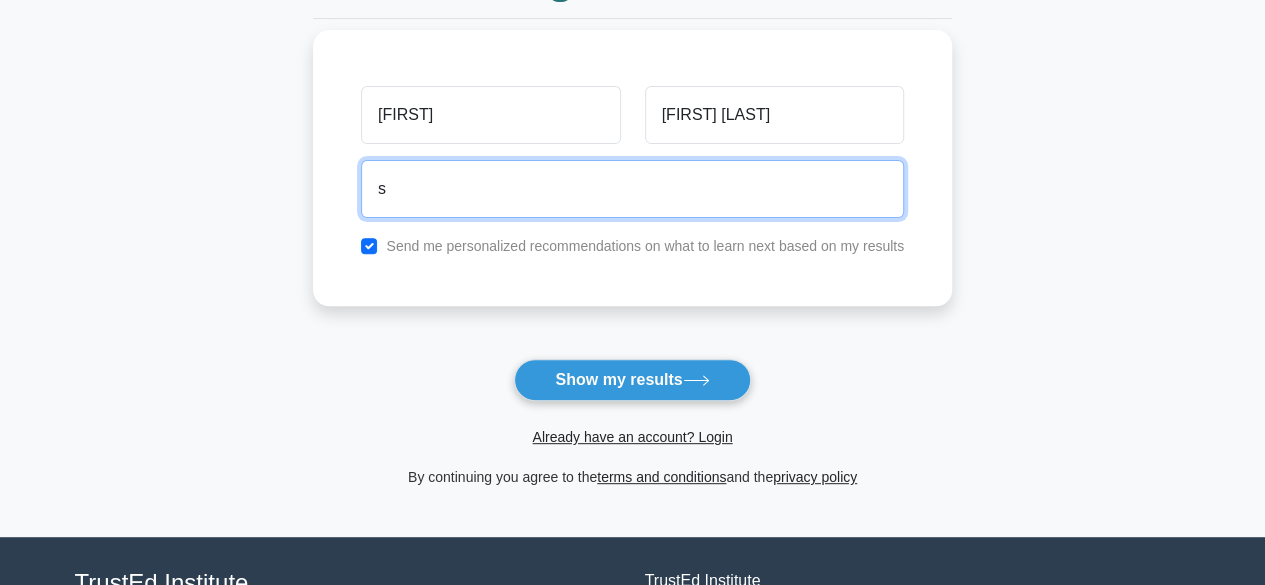 click on "s" at bounding box center [632, 189] 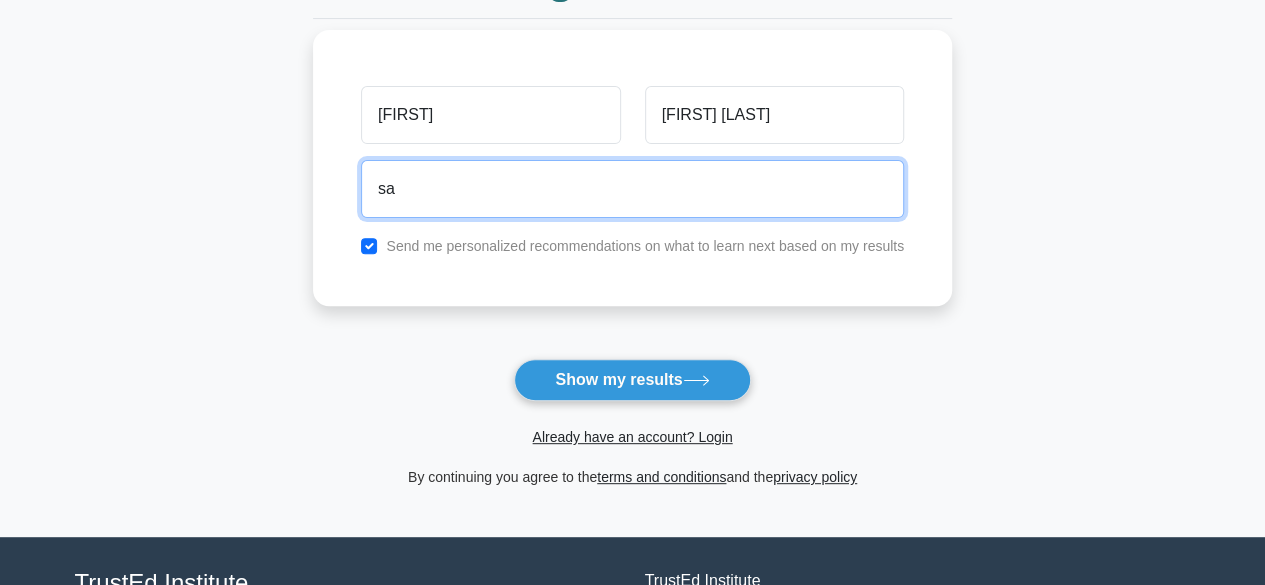 type on "[EMAIL]" 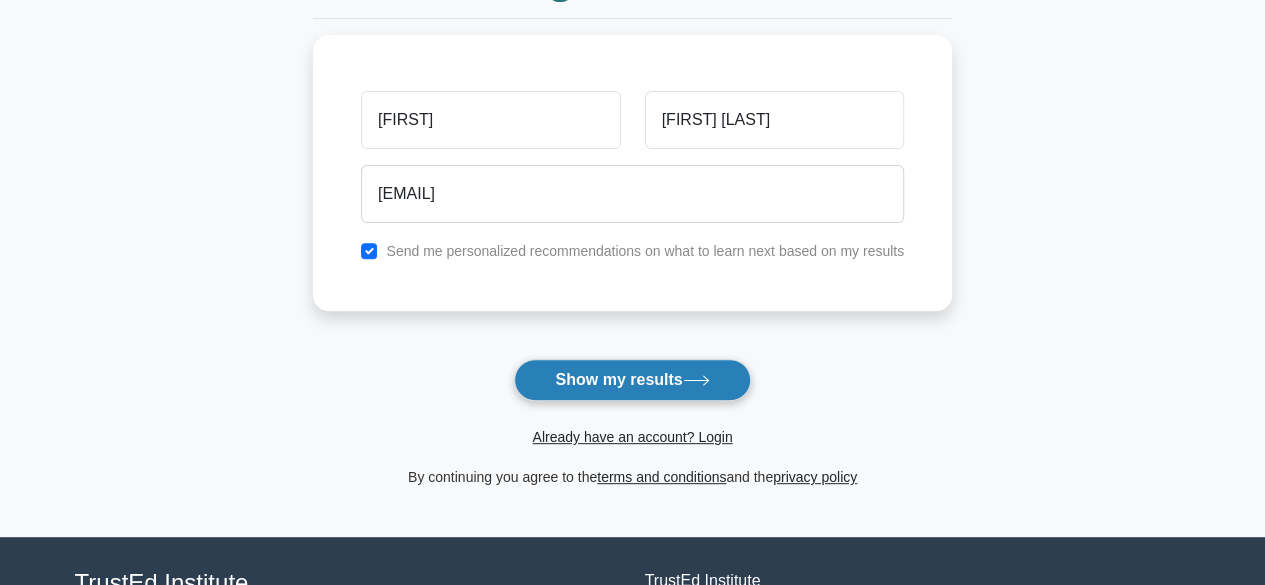 click on "Show my results" at bounding box center [632, 380] 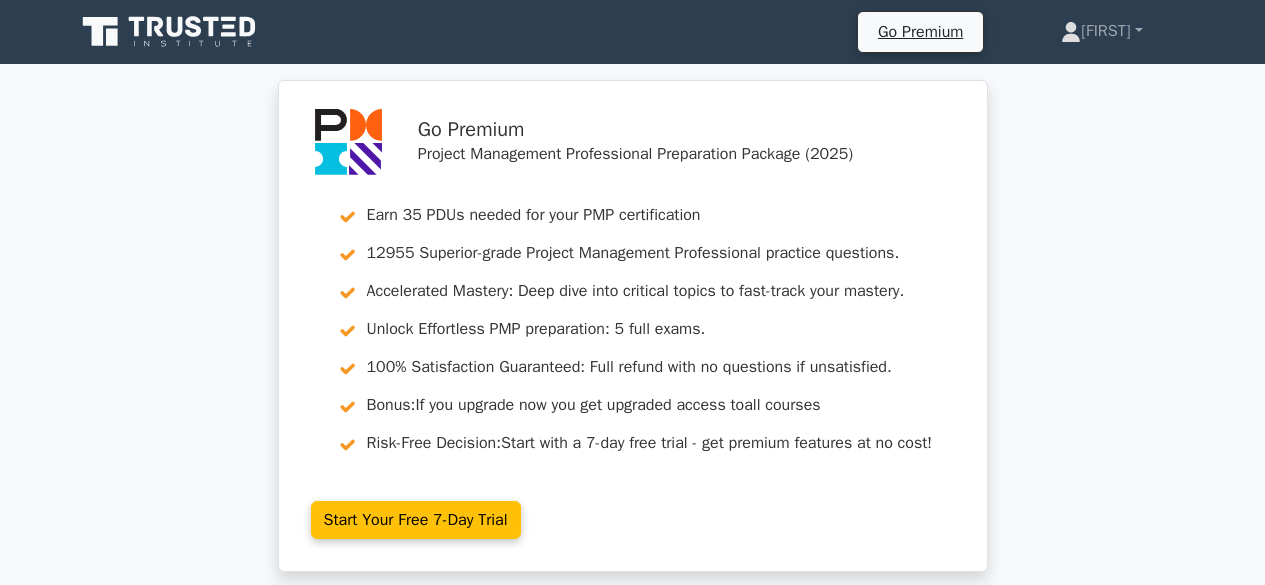 scroll, scrollTop: 0, scrollLeft: 0, axis: both 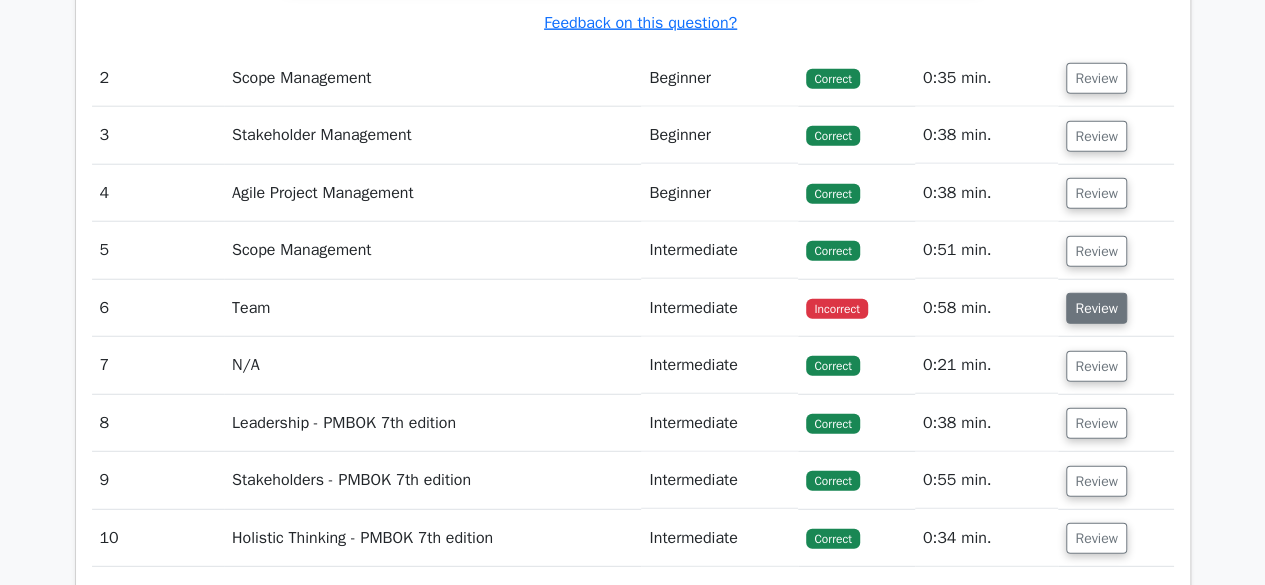 click on "Review" at bounding box center (1096, 308) 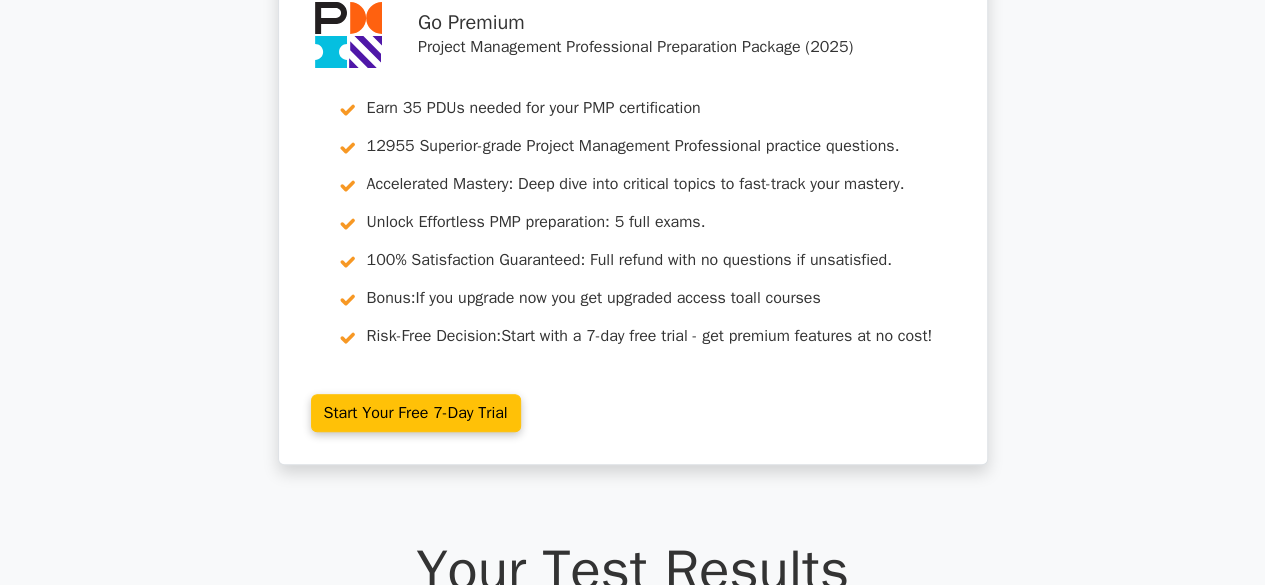 scroll, scrollTop: 0, scrollLeft: 0, axis: both 